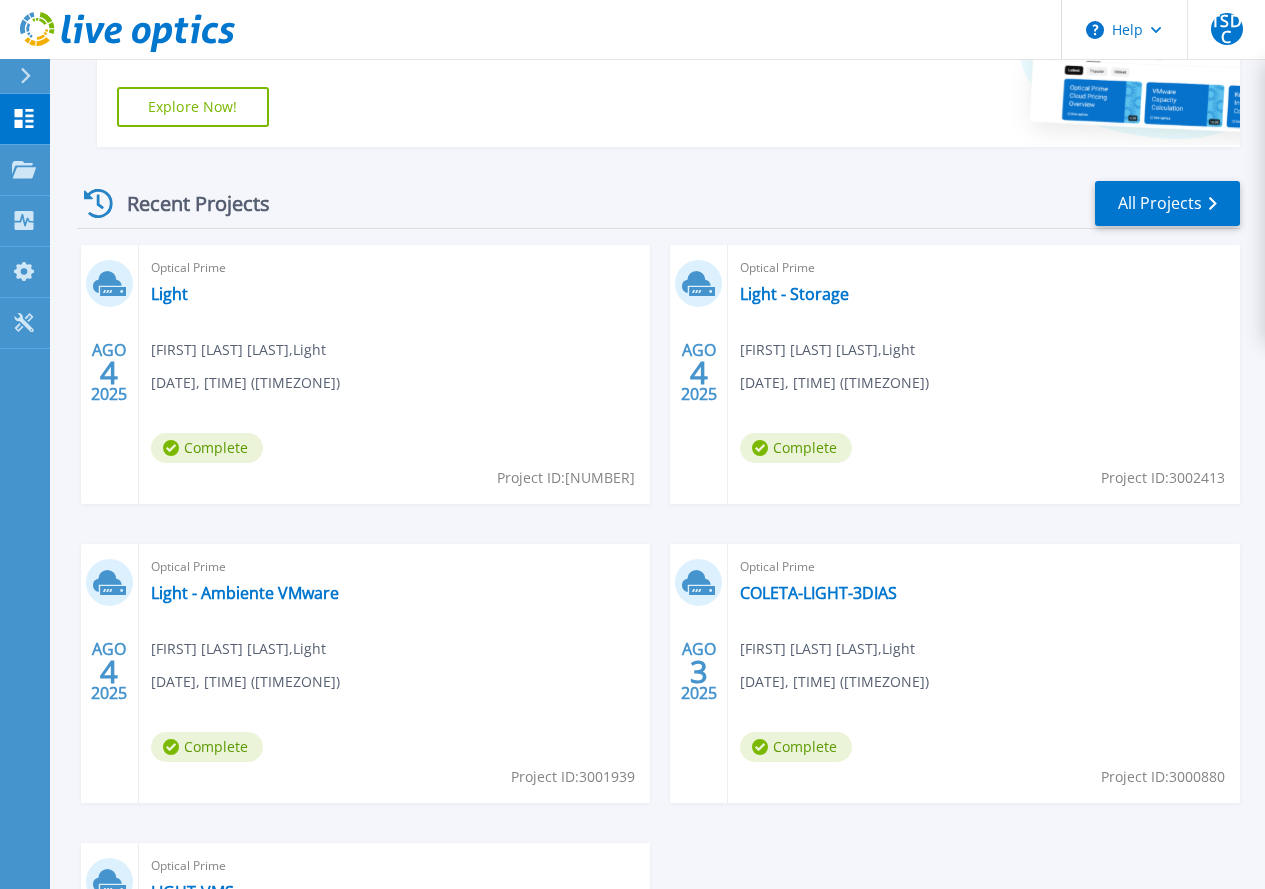 scroll, scrollTop: 487, scrollLeft: 0, axis: vertical 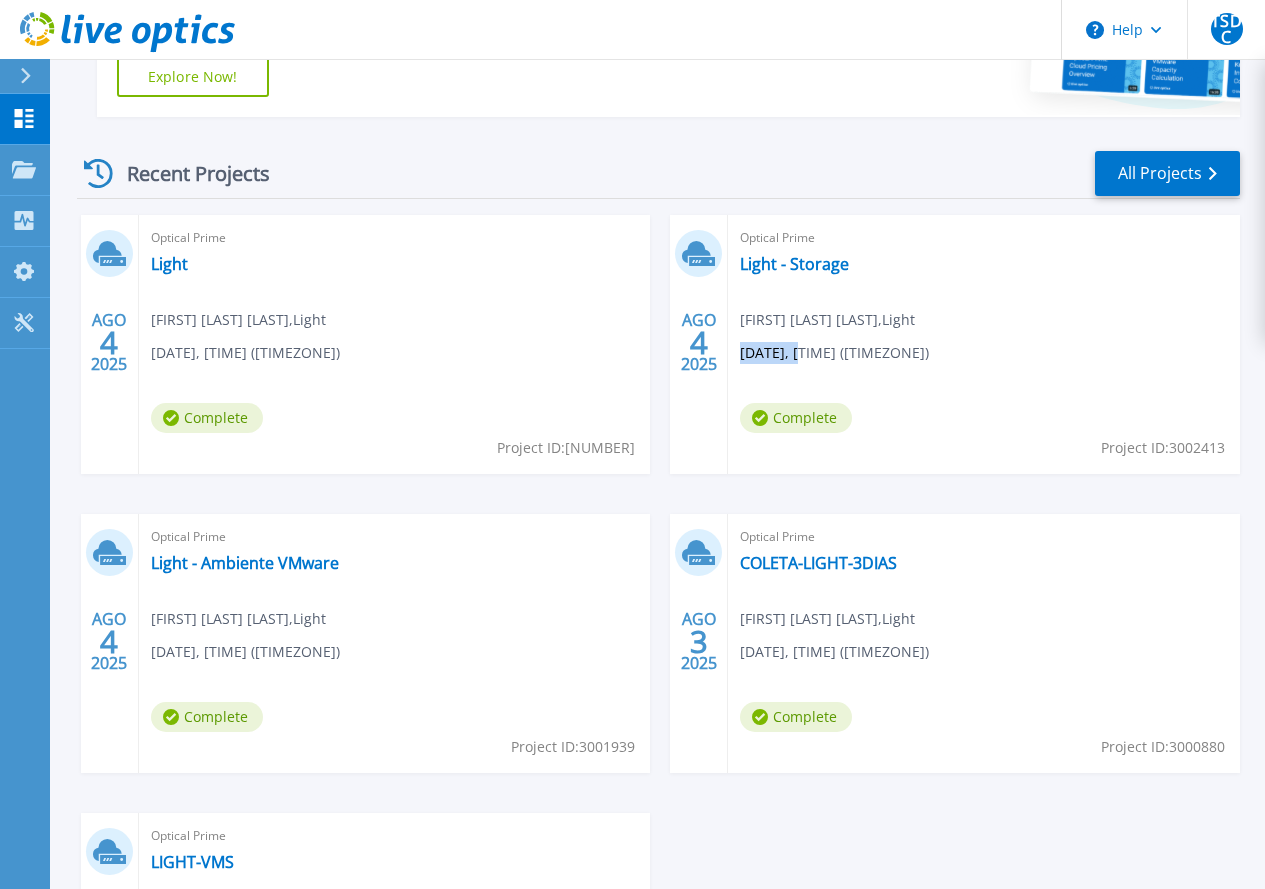 drag, startPoint x: 611, startPoint y: 353, endPoint x: 545, endPoint y: 353, distance: 66 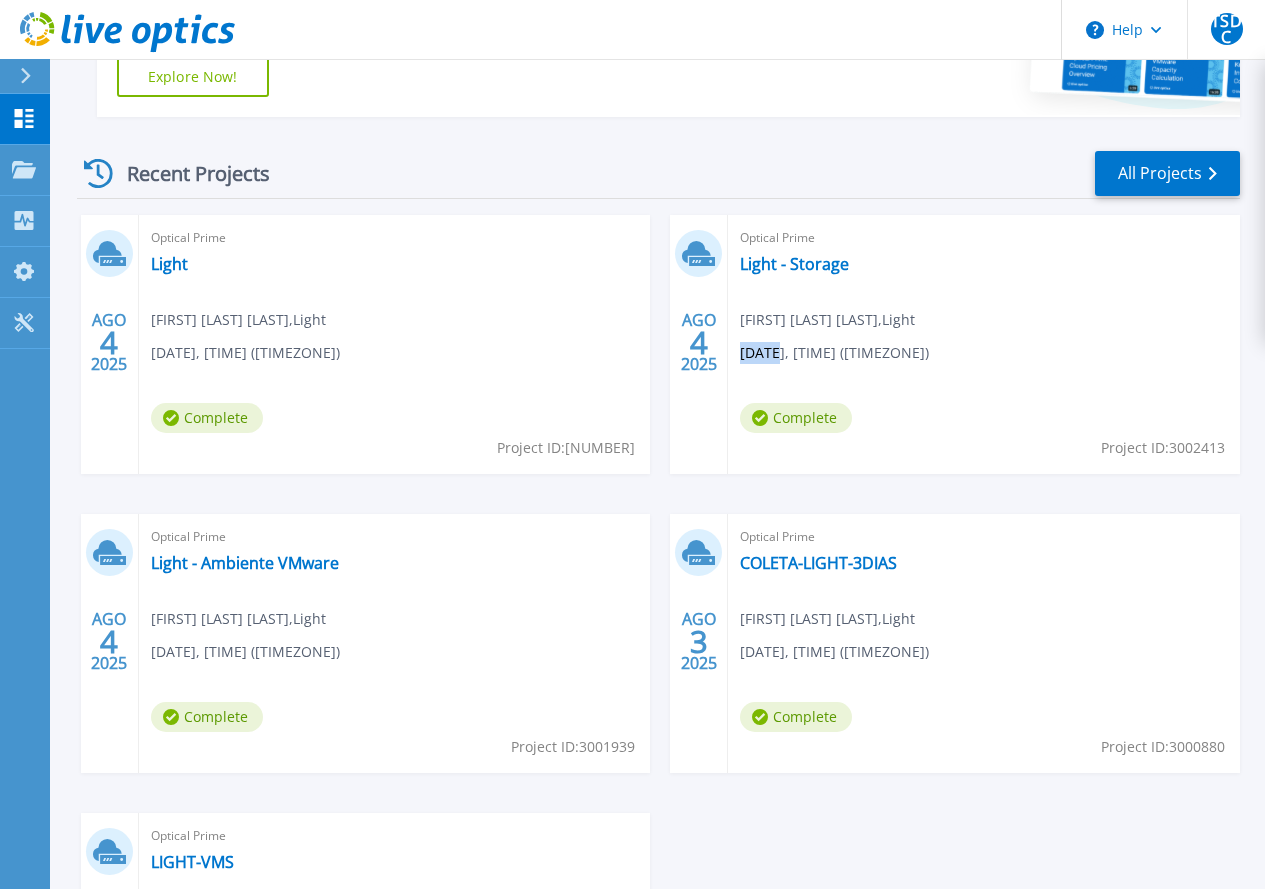 drag, startPoint x: 581, startPoint y: 356, endPoint x: 547, endPoint y: 354, distance: 34.058773 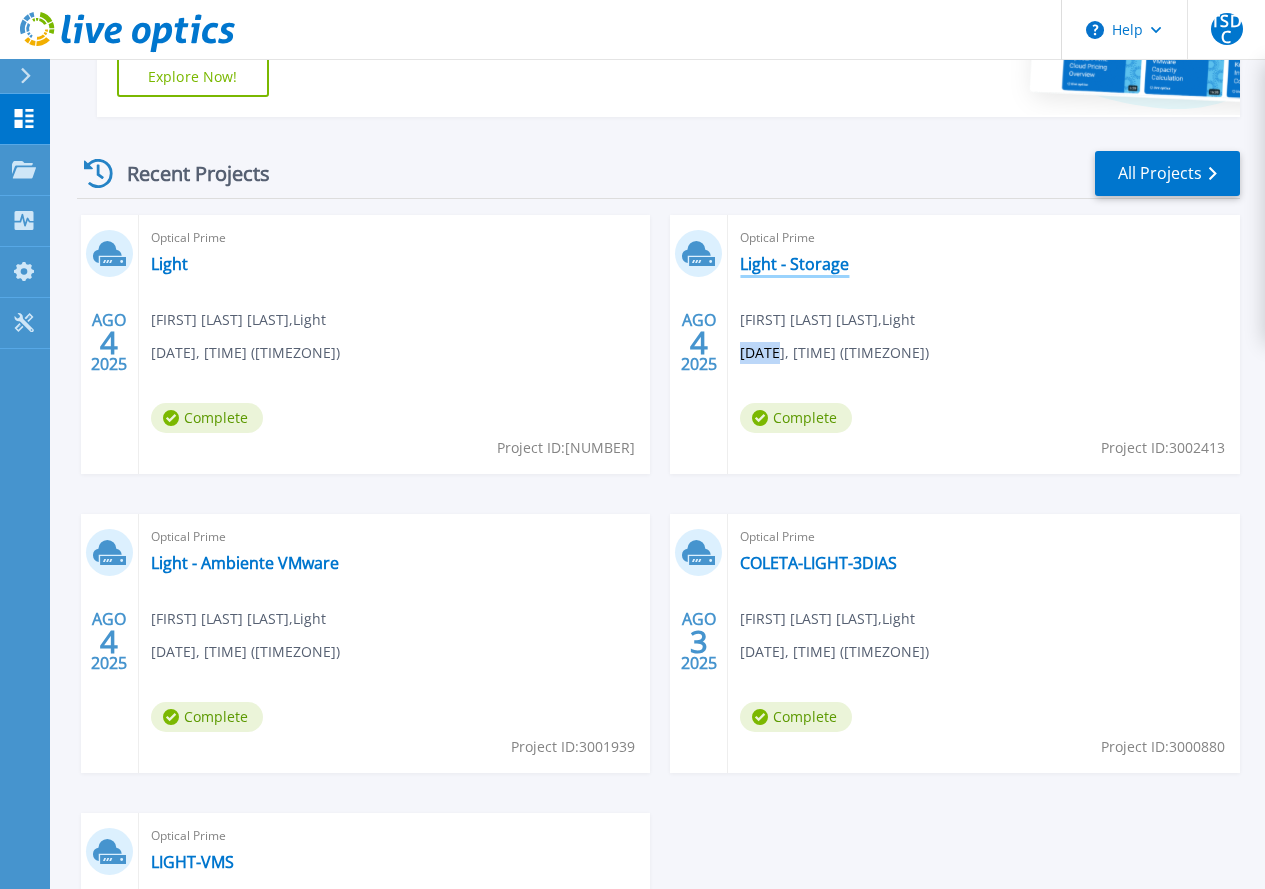 click on "Light - Storage" at bounding box center [794, 264] 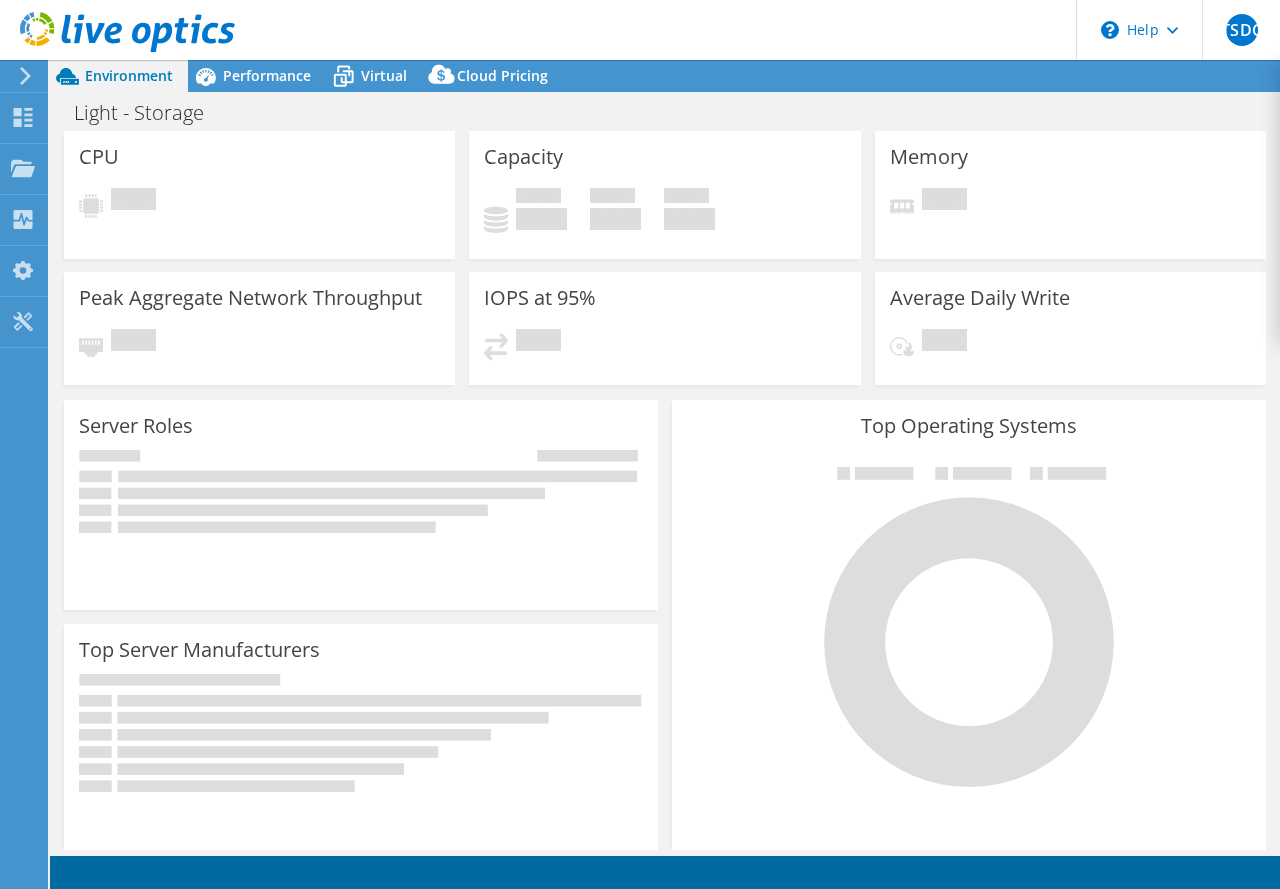 scroll, scrollTop: 0, scrollLeft: 0, axis: both 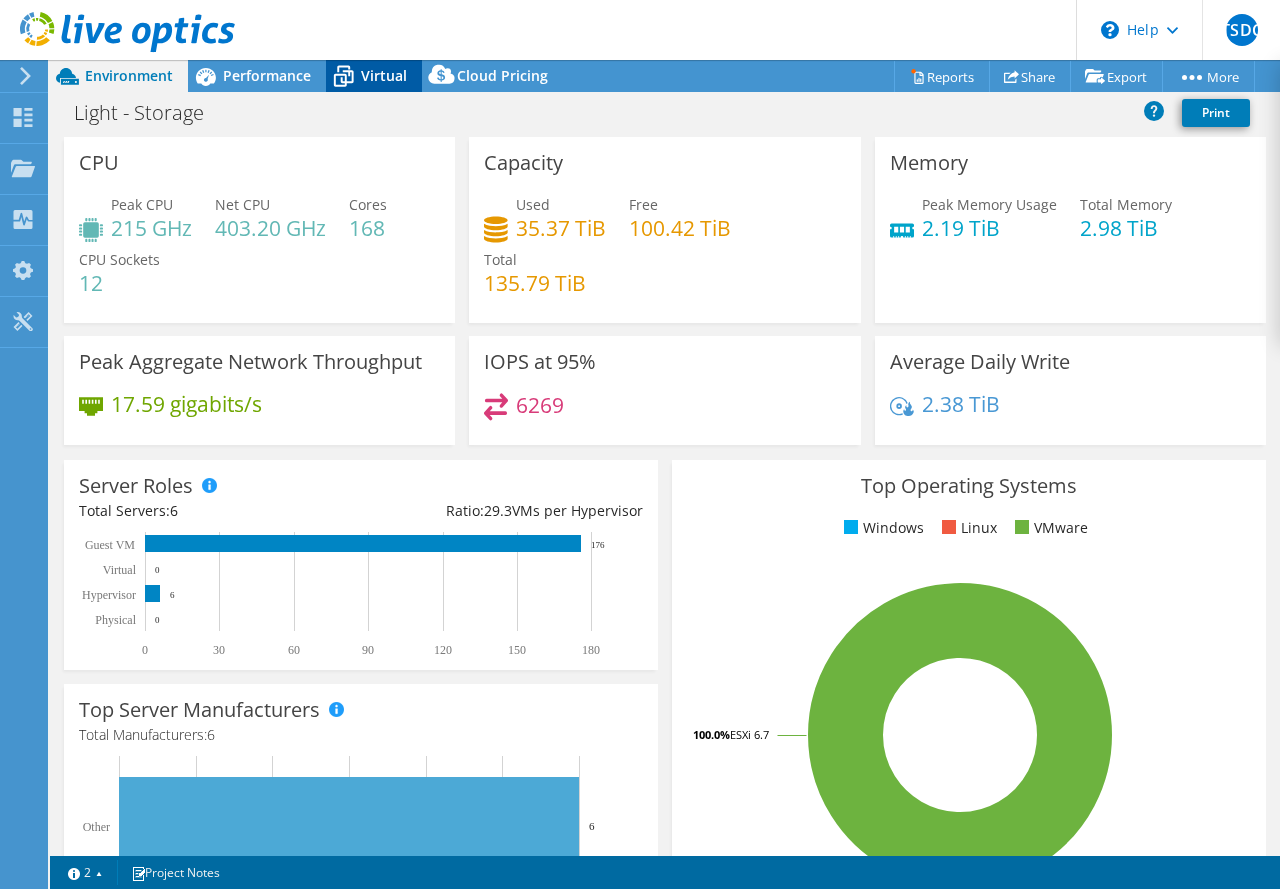 click on "Virtual" at bounding box center [384, 75] 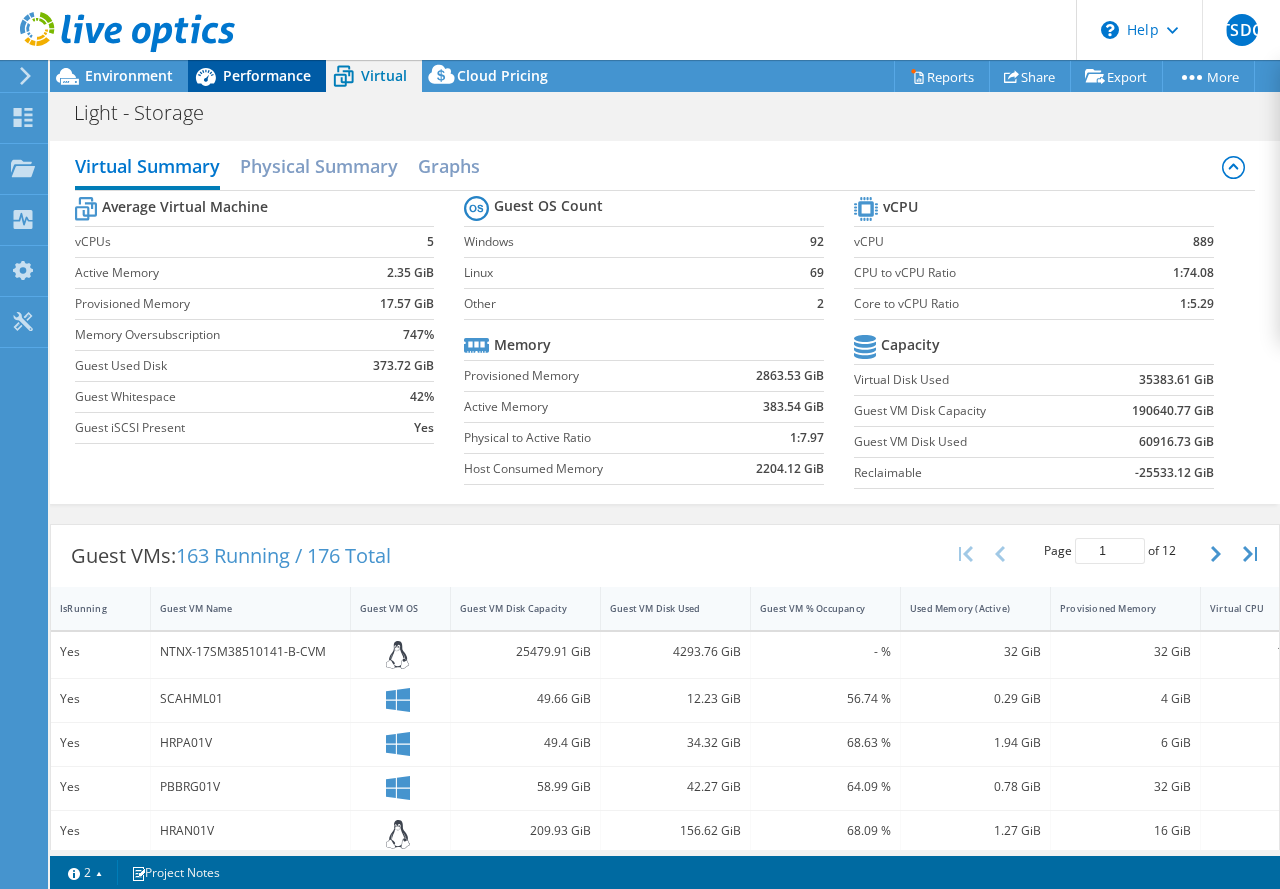 click on "Performance" at bounding box center (267, 75) 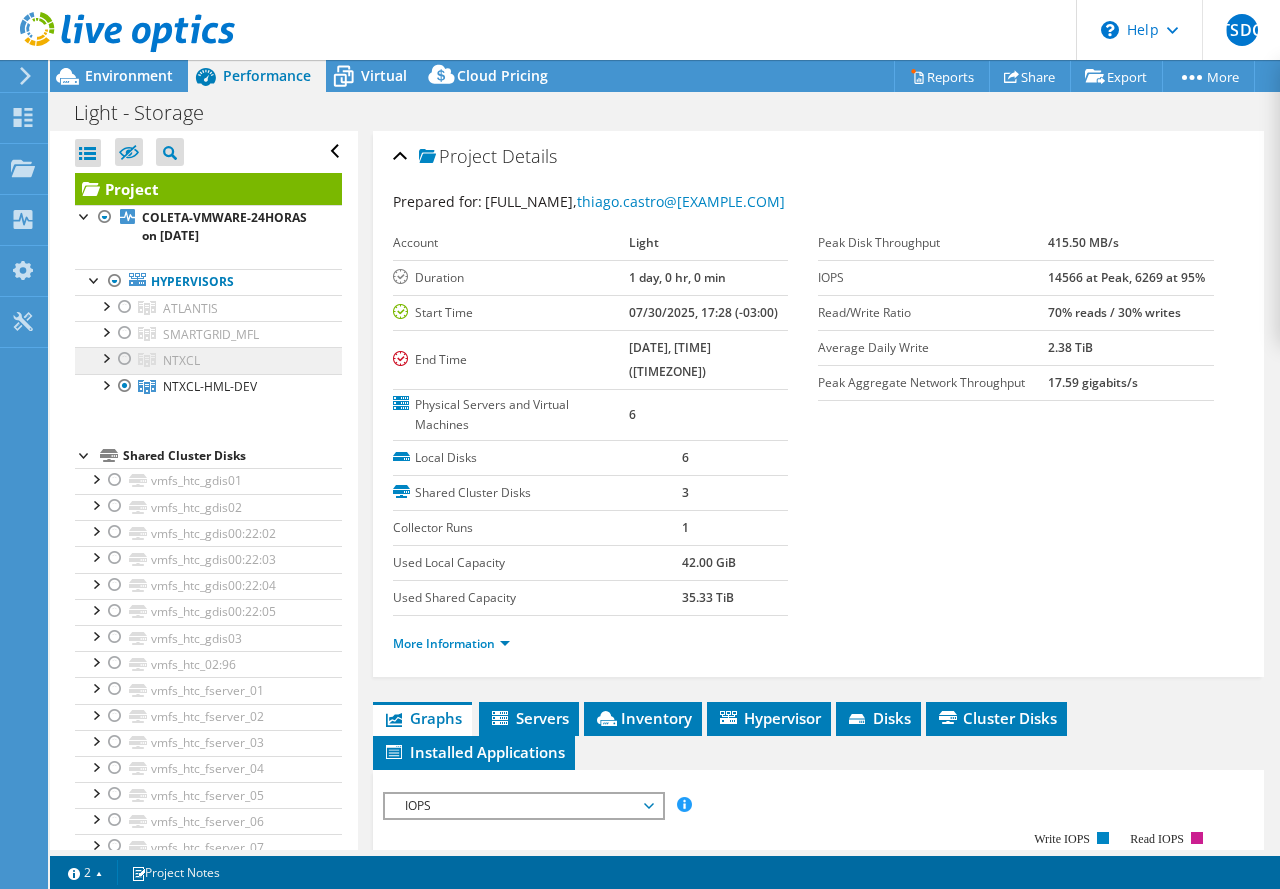 click on "NTXCL" at bounding box center (190, 308) 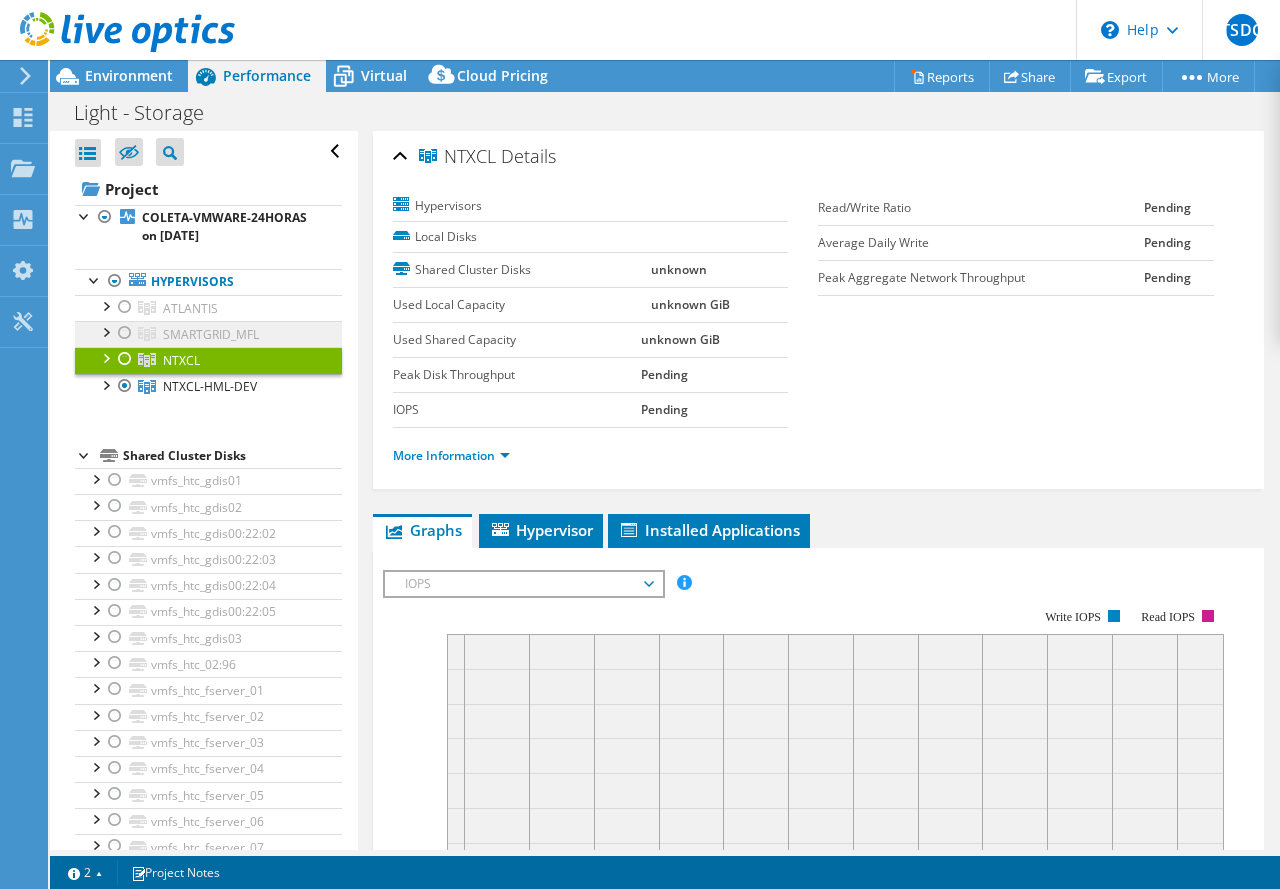 click on "SMARTGRID_MFL" at bounding box center [190, 308] 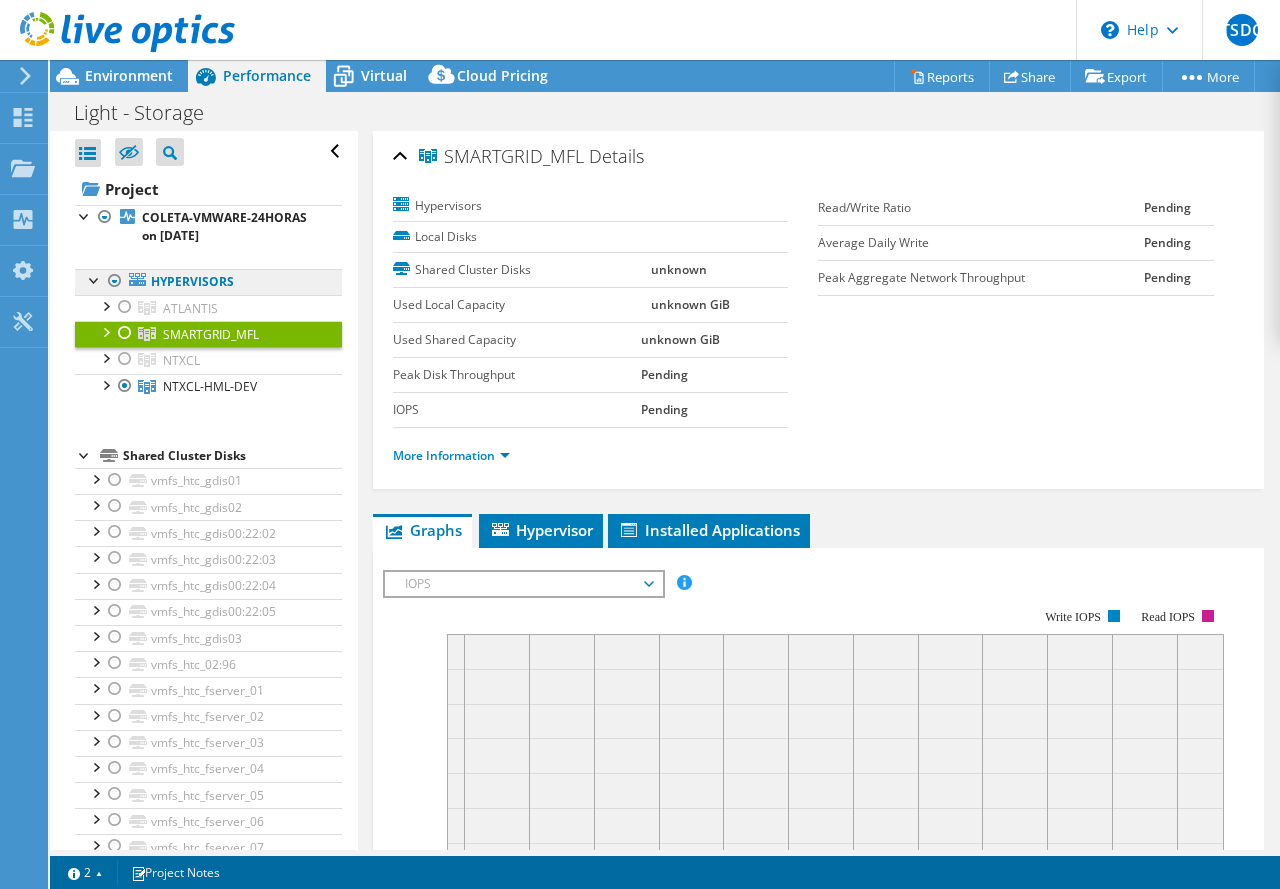 click on "Hypervisors" at bounding box center (208, 282) 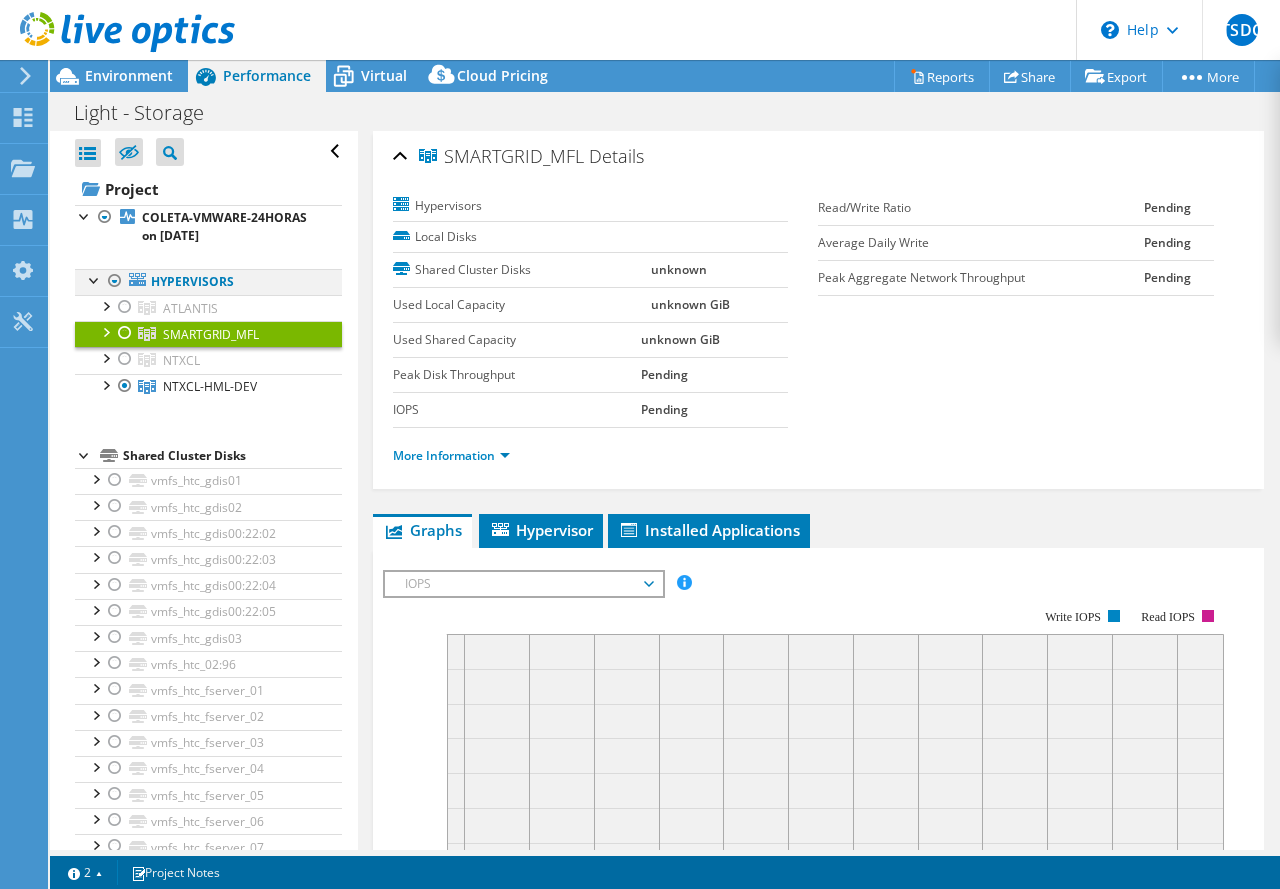 click at bounding box center (115, 281) 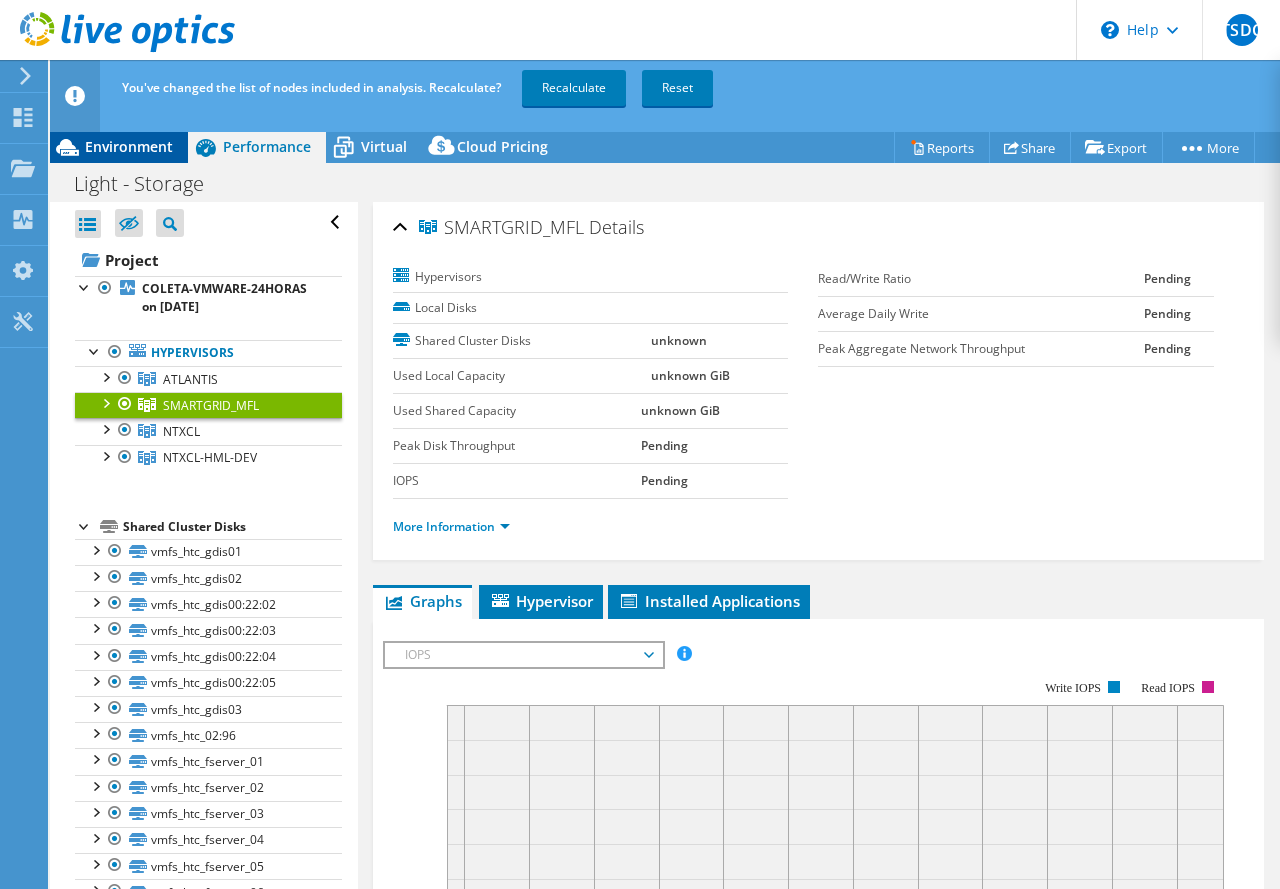 click on "Environment" at bounding box center (129, 146) 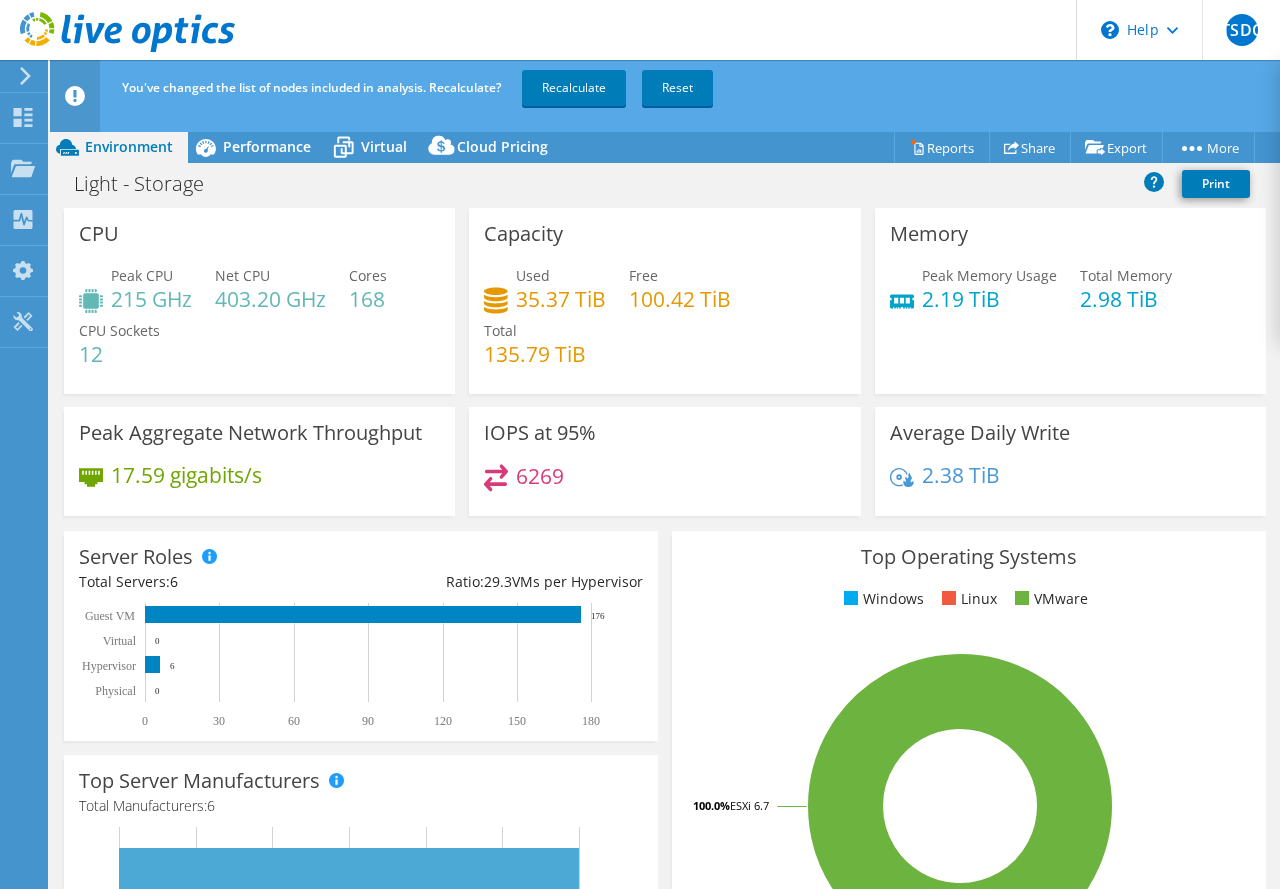 click 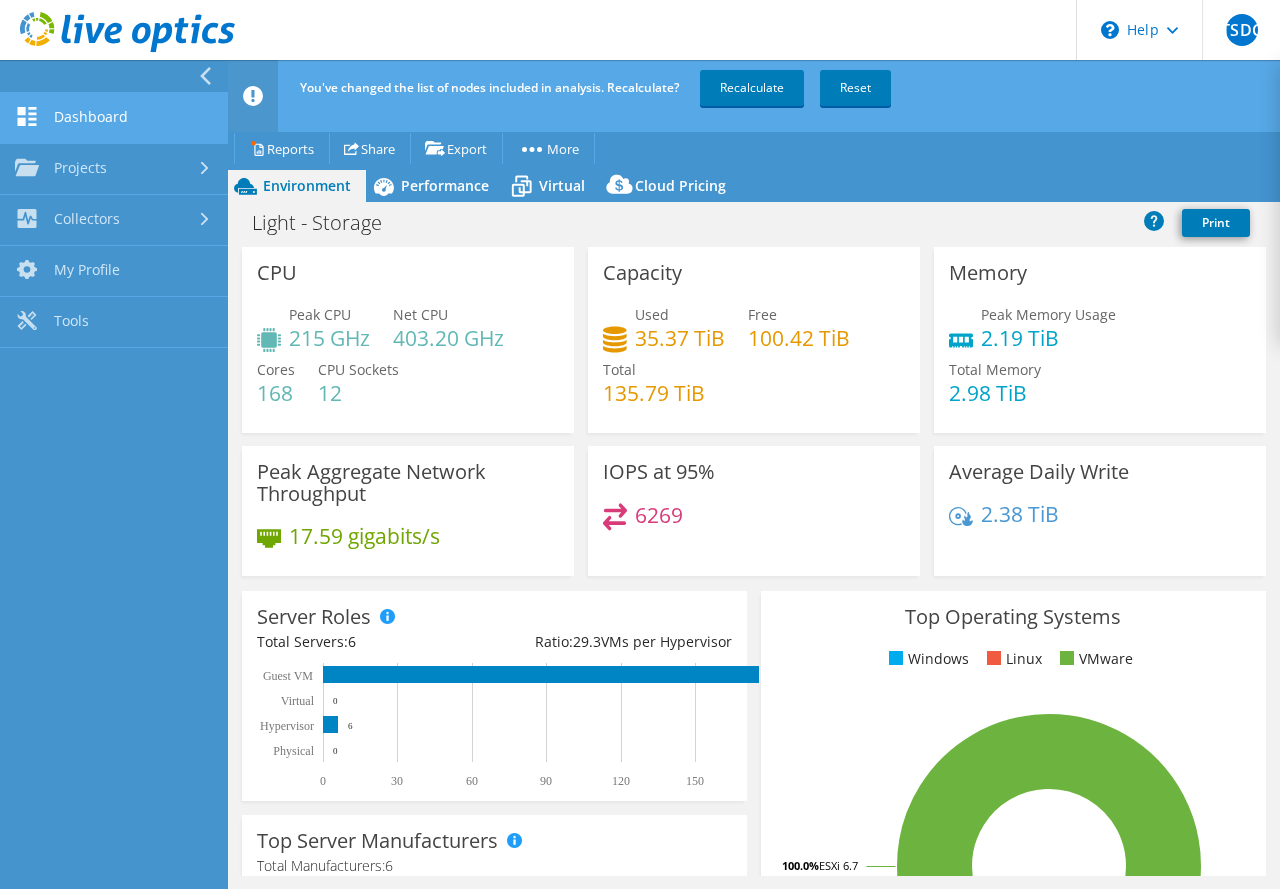 click on "Dashboard" at bounding box center (114, 118) 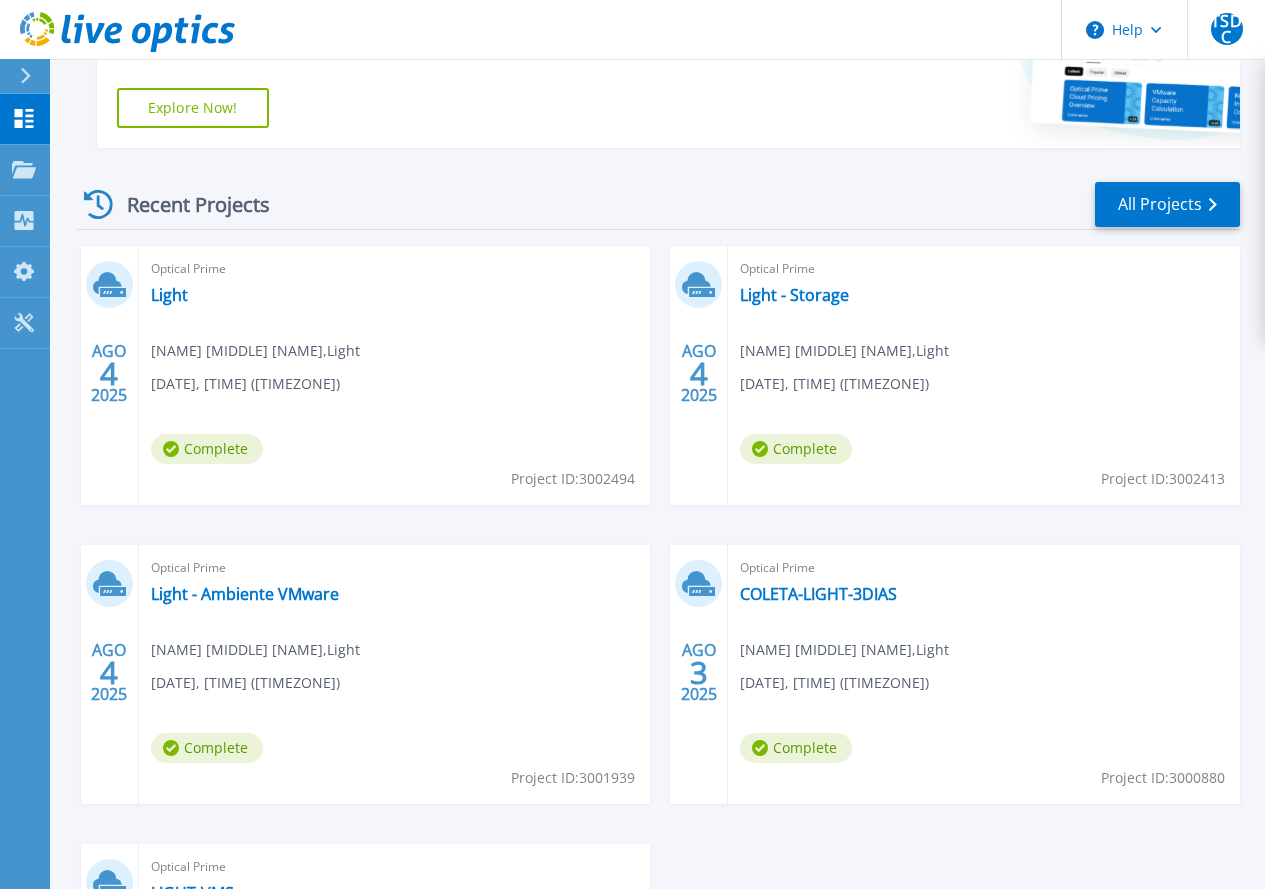 scroll, scrollTop: 487, scrollLeft: 0, axis: vertical 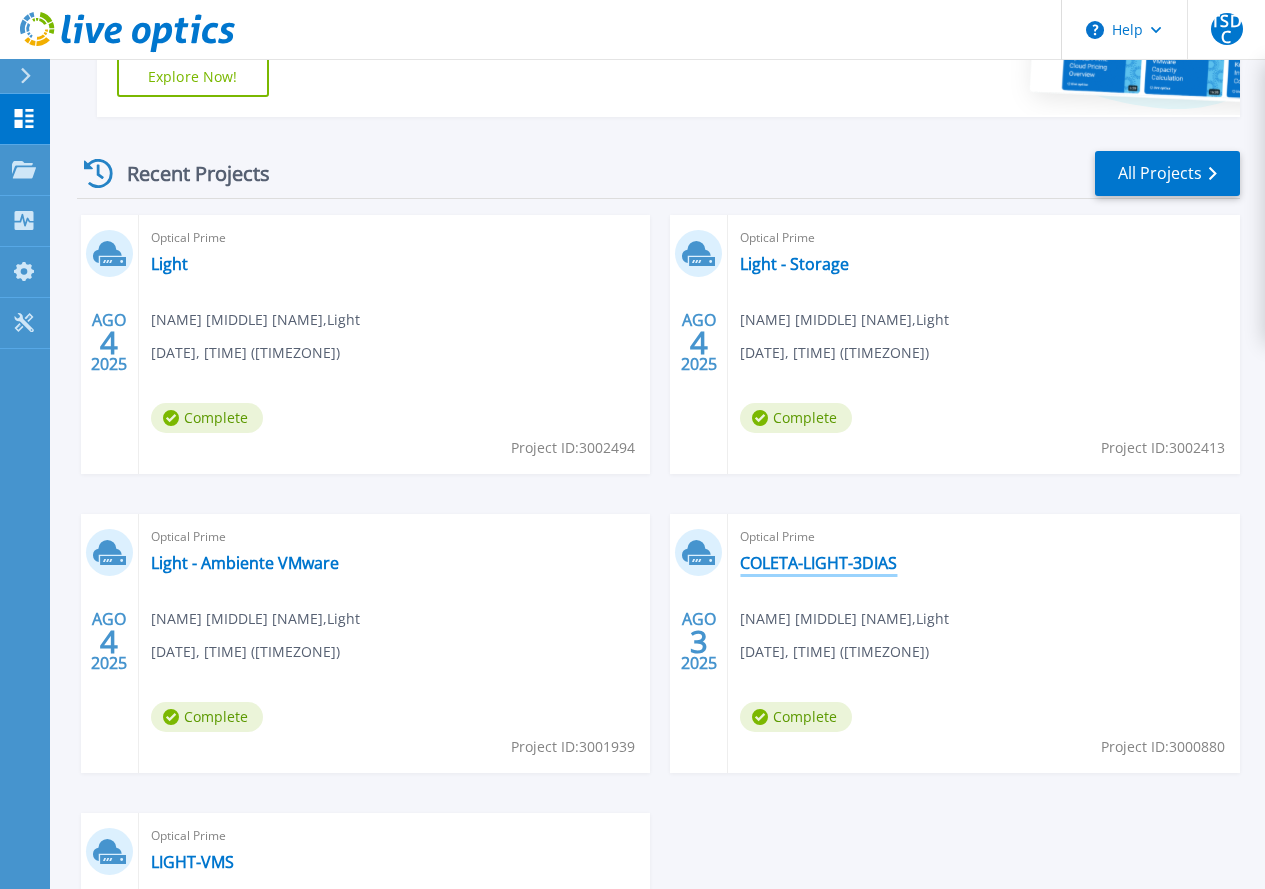 click on "COLETA-LIGHT-3DIAS" at bounding box center [818, 563] 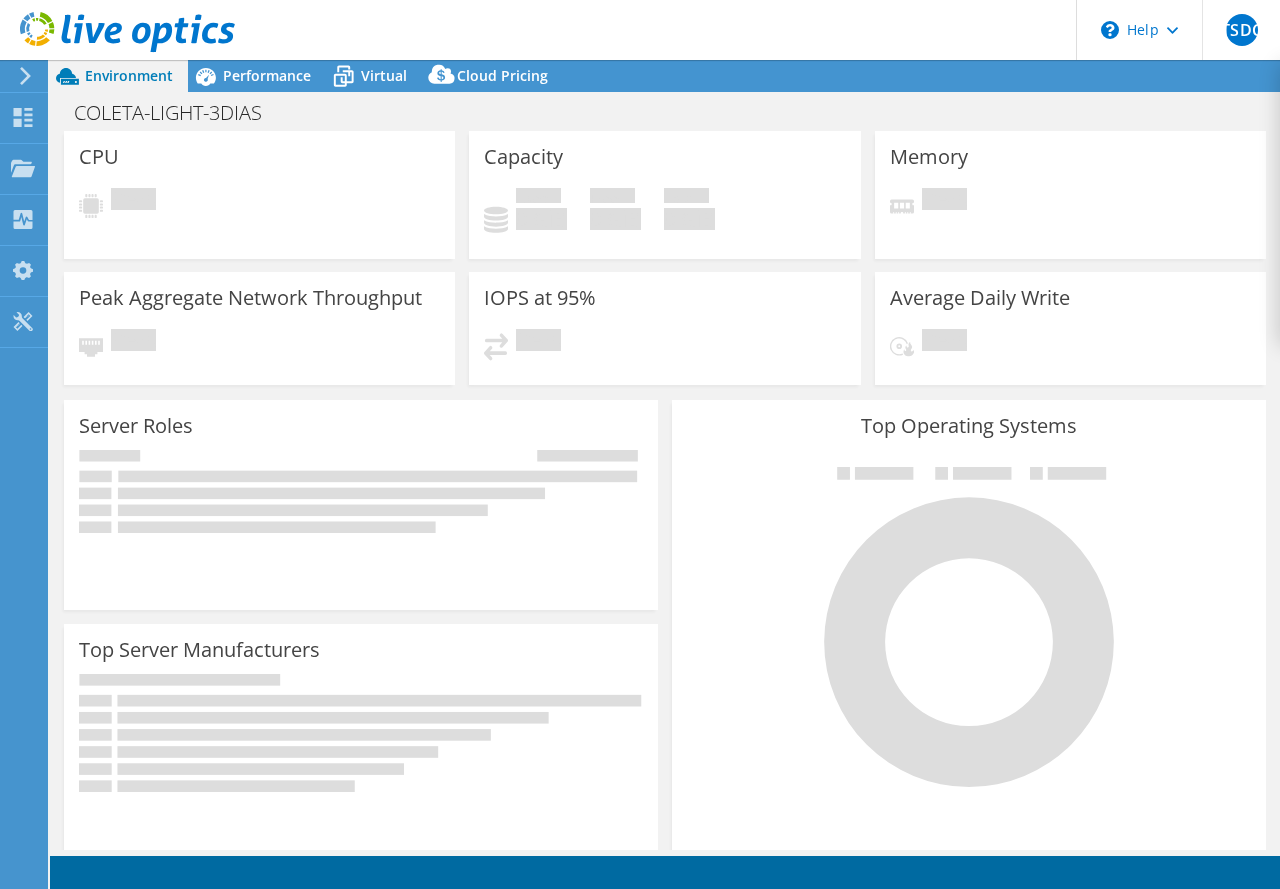 scroll, scrollTop: 0, scrollLeft: 0, axis: both 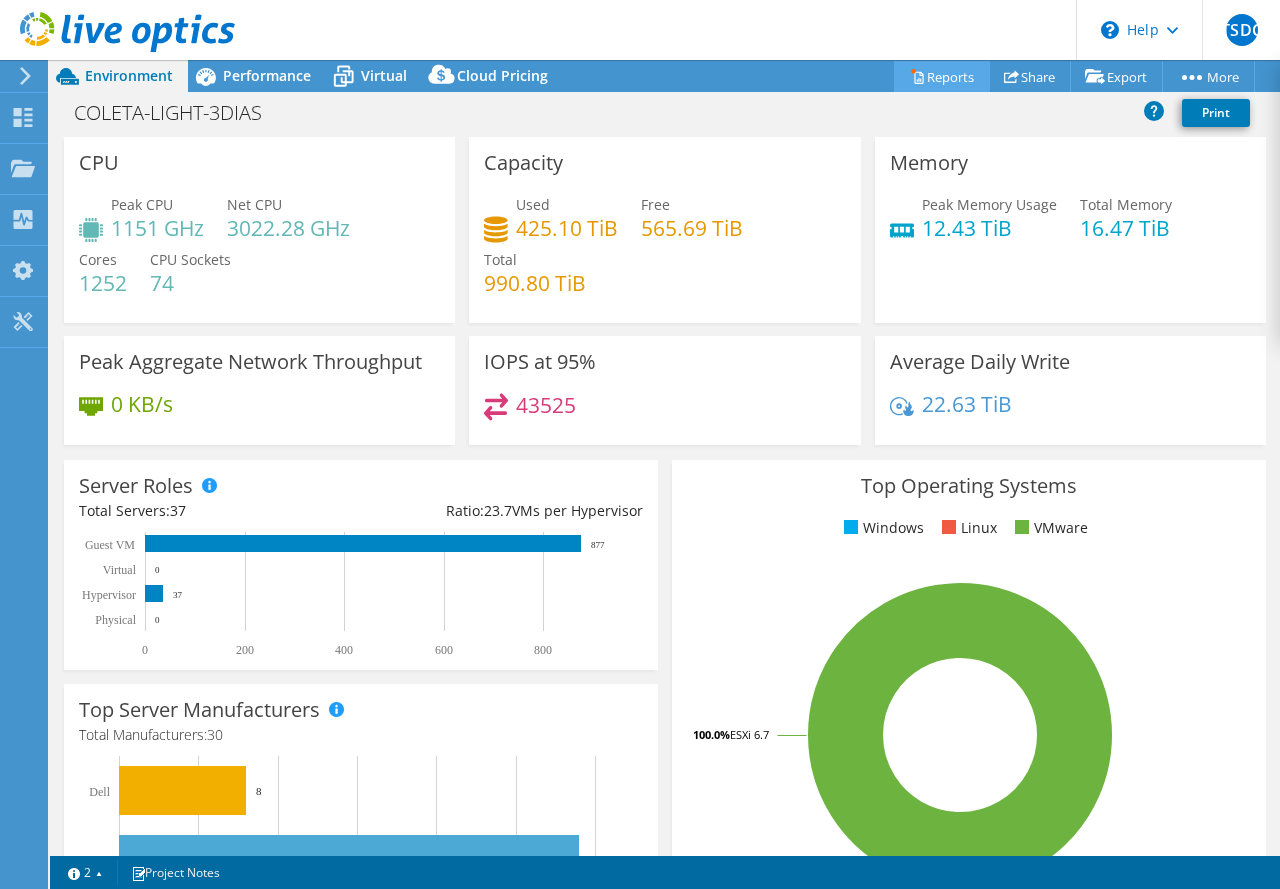 click on "Reports" at bounding box center (942, 76) 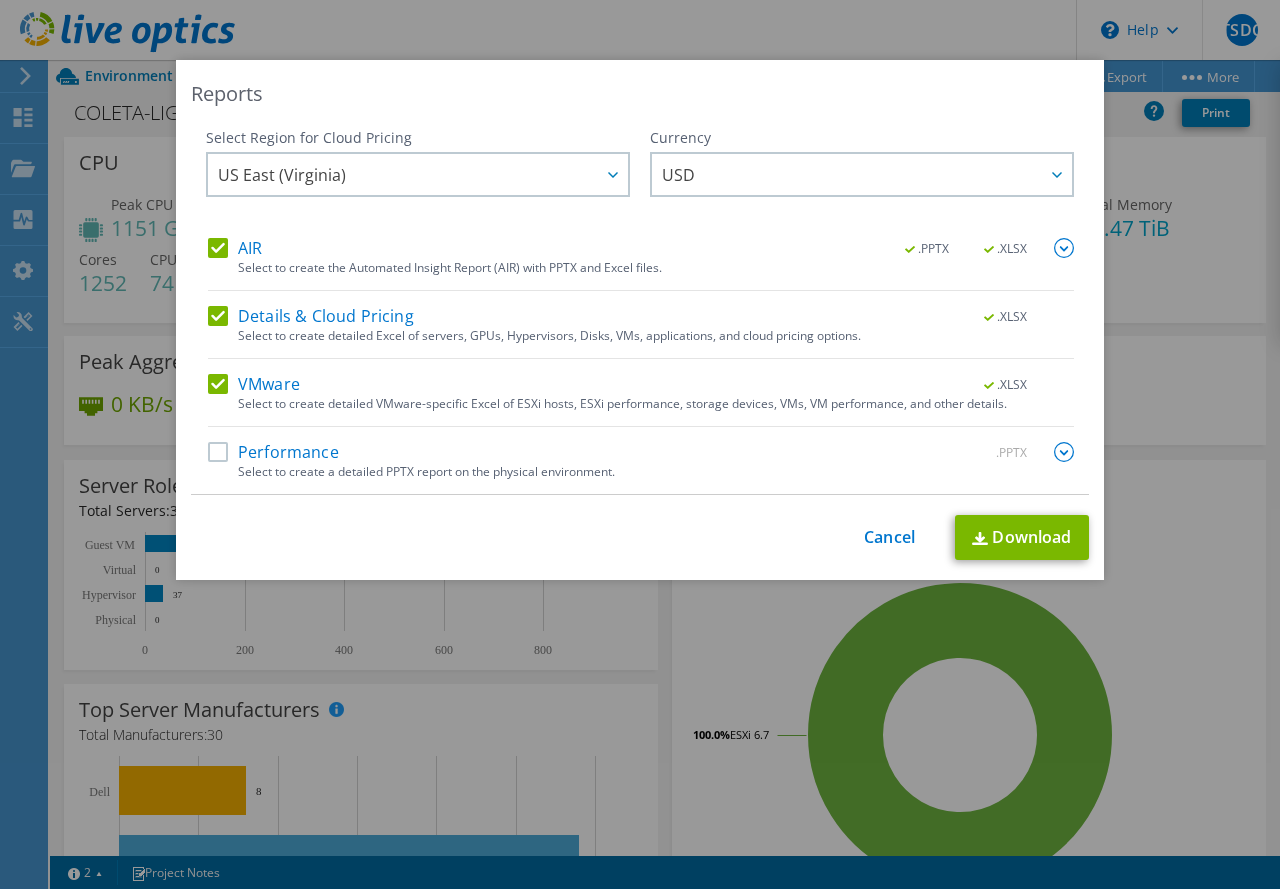 click on "AIR" at bounding box center [235, 248] 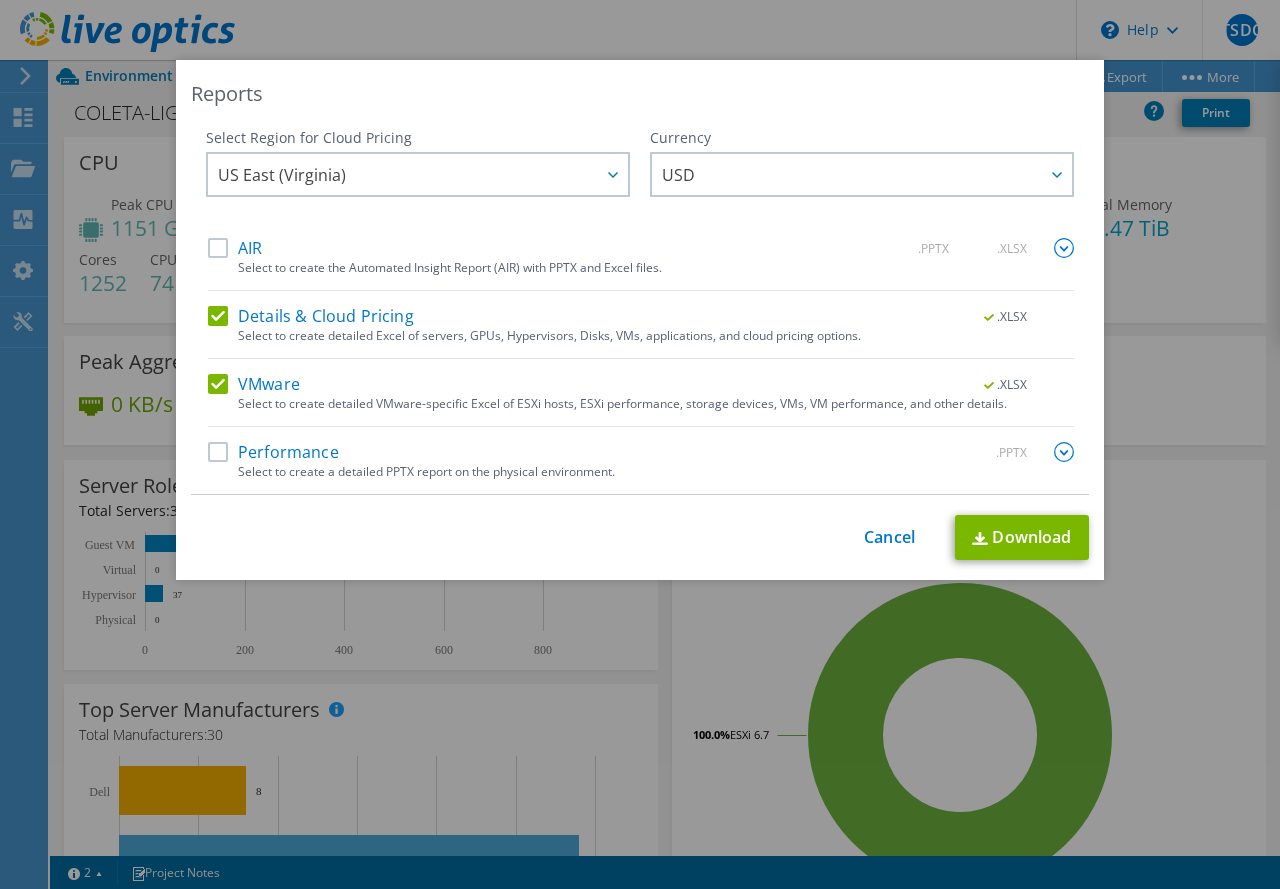 click on "Details & Cloud Pricing" at bounding box center (311, 316) 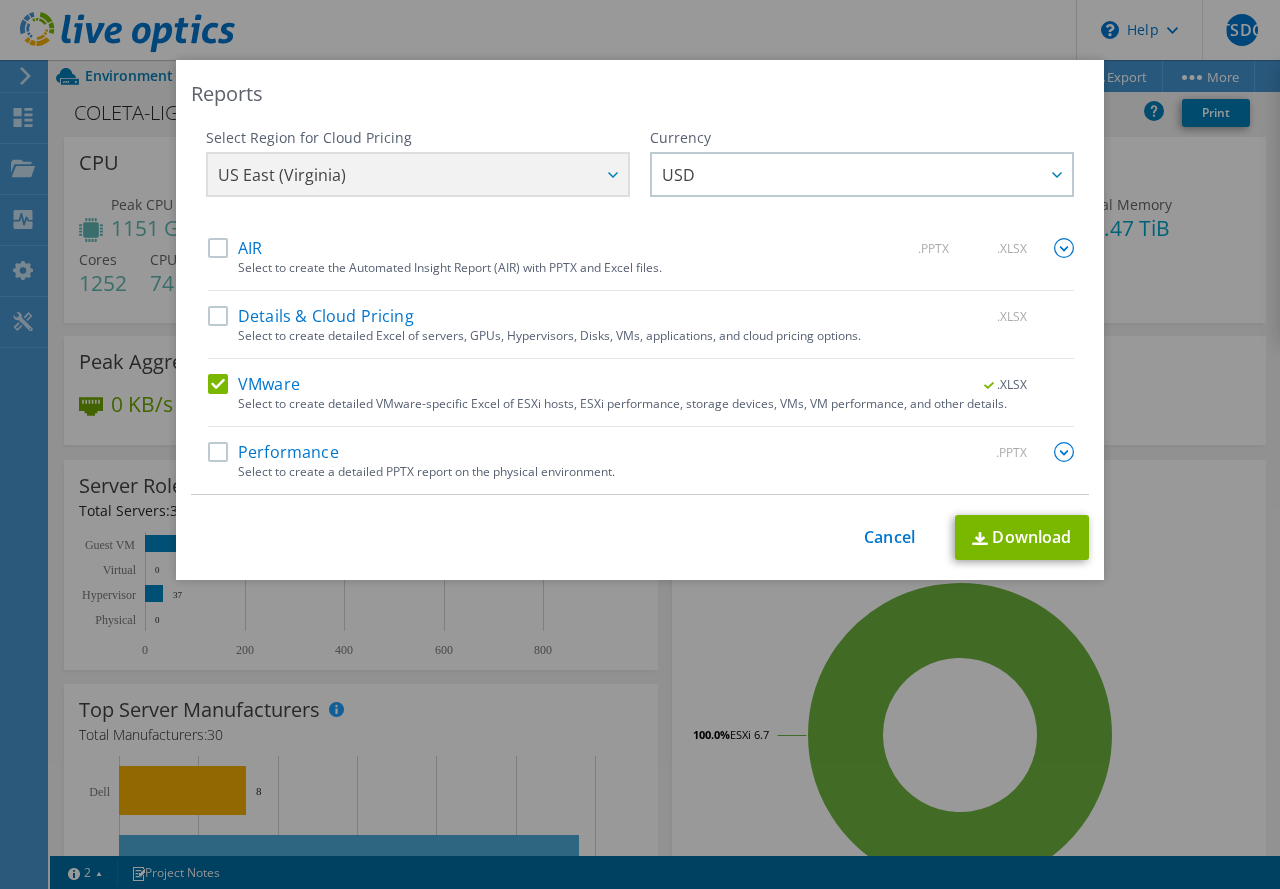 click on "Performance" at bounding box center (273, 452) 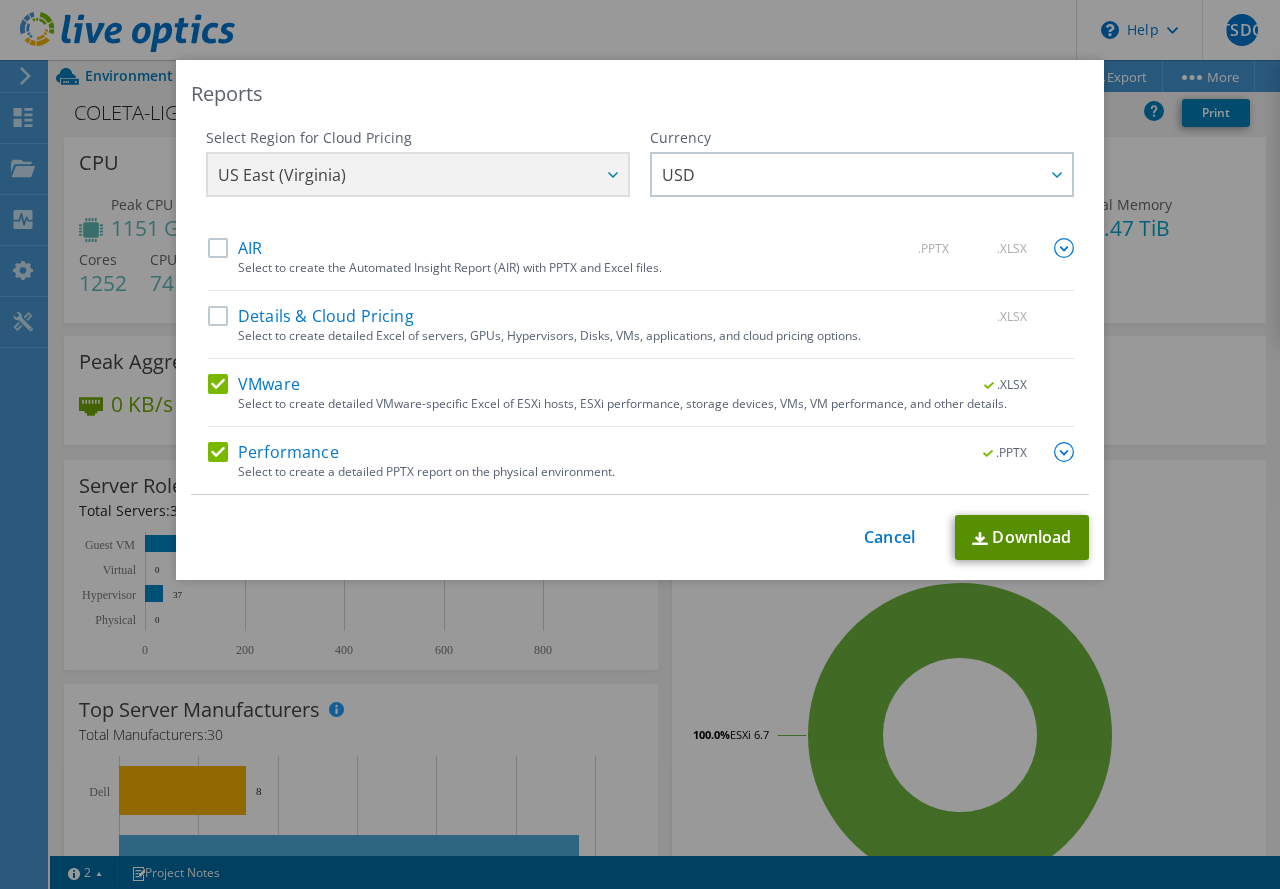 click on "Download" at bounding box center [1022, 537] 